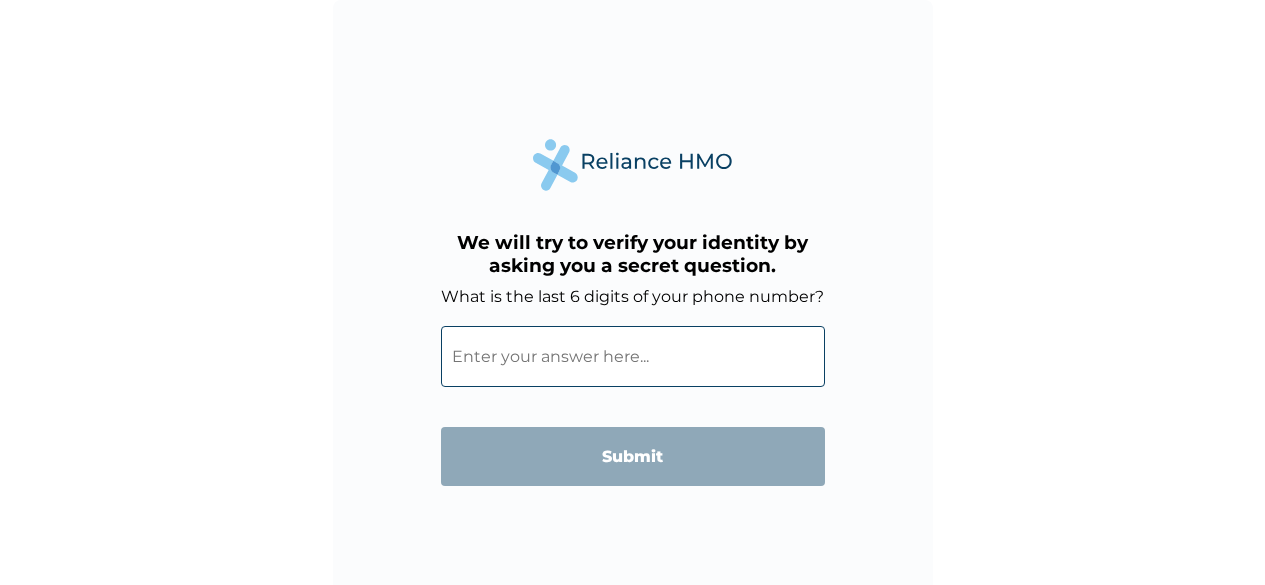 scroll, scrollTop: 0, scrollLeft: 0, axis: both 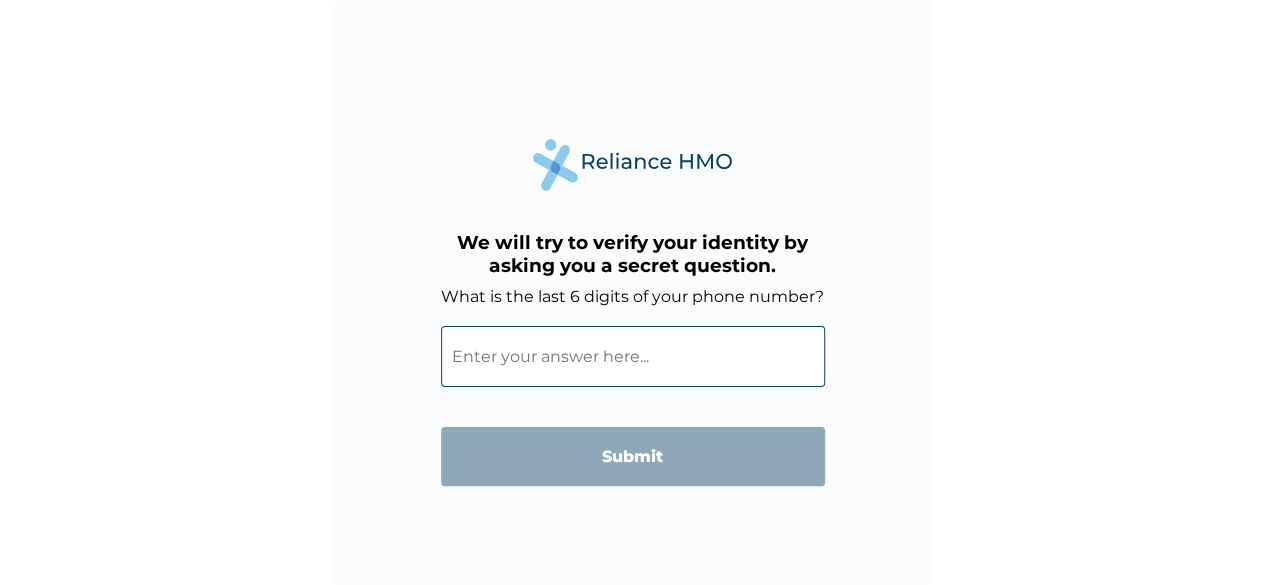 click on "What is the last 6 digits of your phone number?" at bounding box center [633, 356] 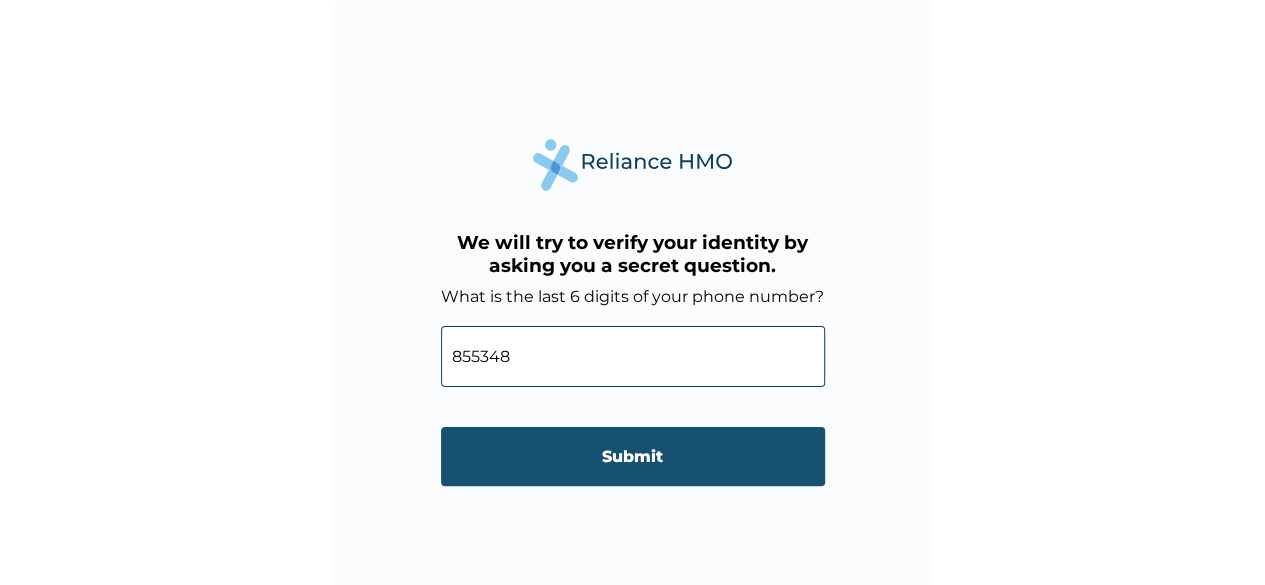 click on "Submit" at bounding box center (633, 456) 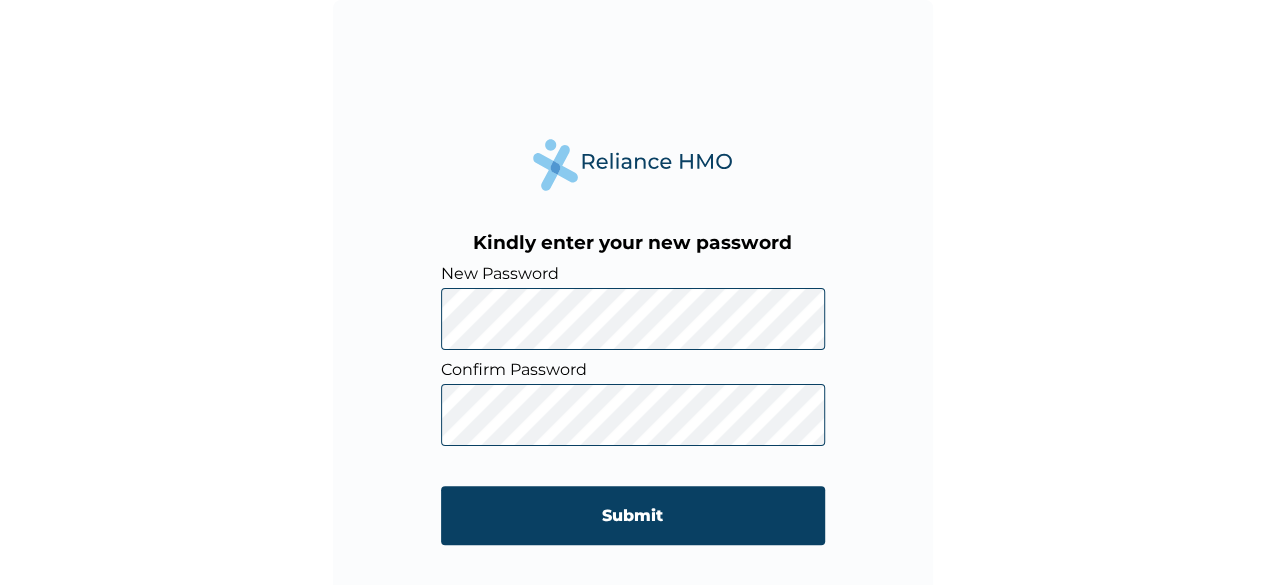 click on "Submit" at bounding box center (633, 515) 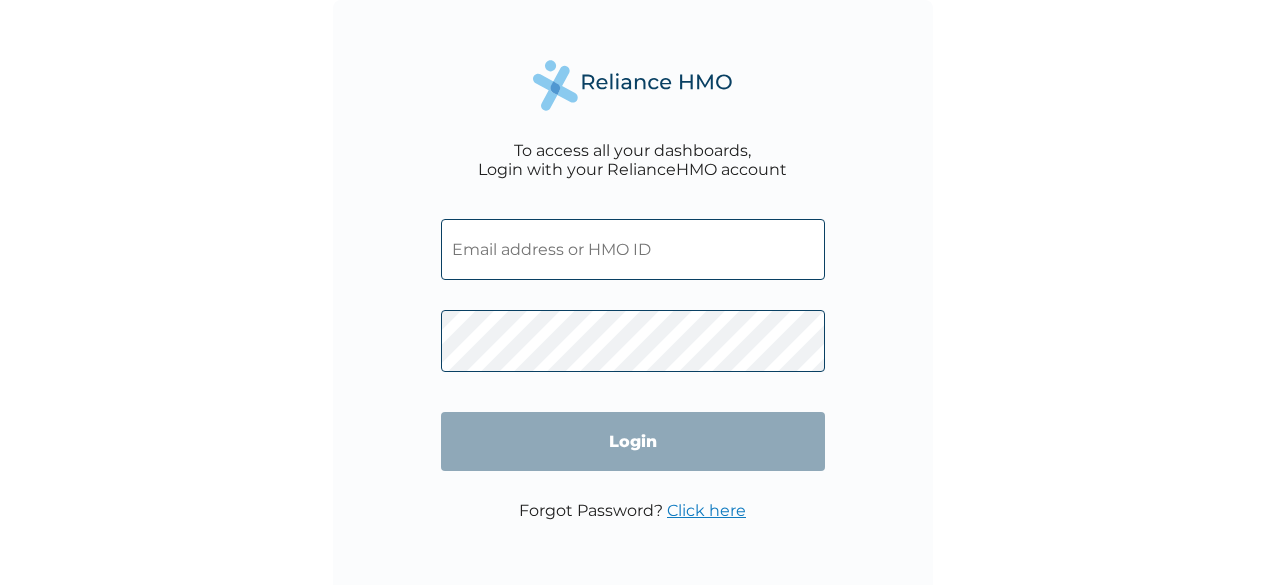 scroll, scrollTop: 0, scrollLeft: 0, axis: both 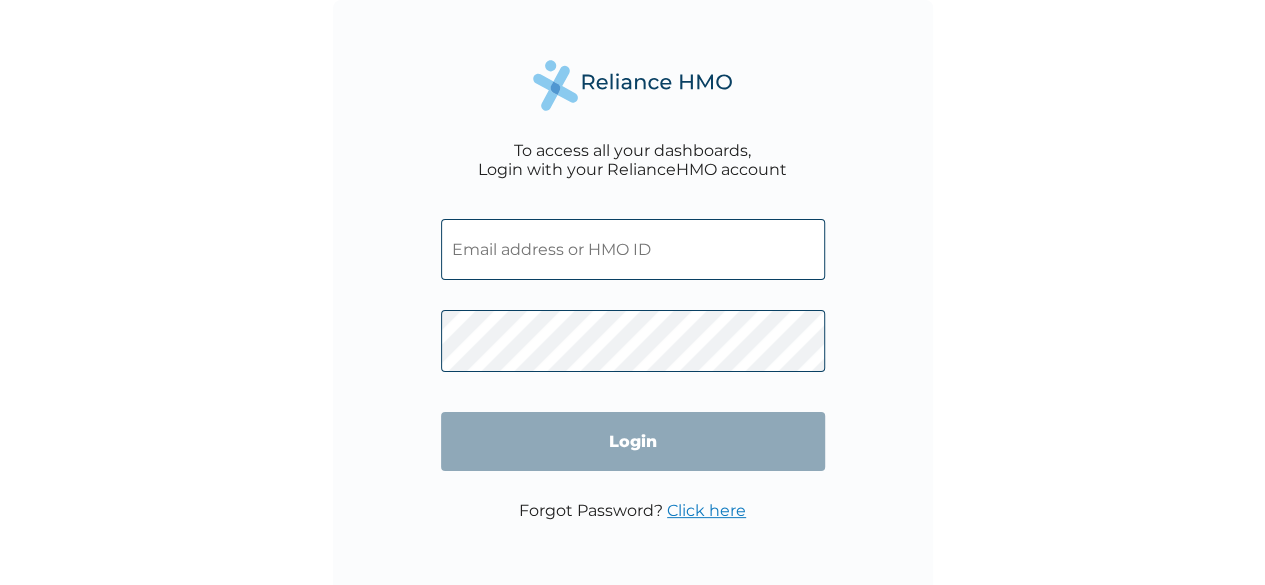 type on "veedisglobalventuresltd@example.com" 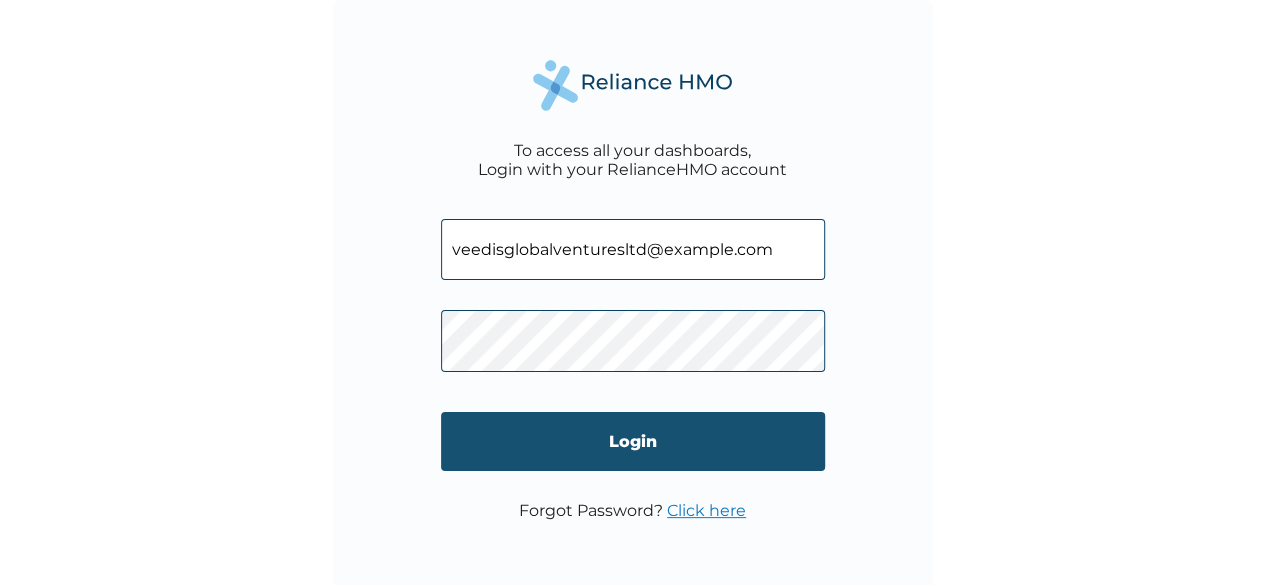 click on "Login" at bounding box center (633, 441) 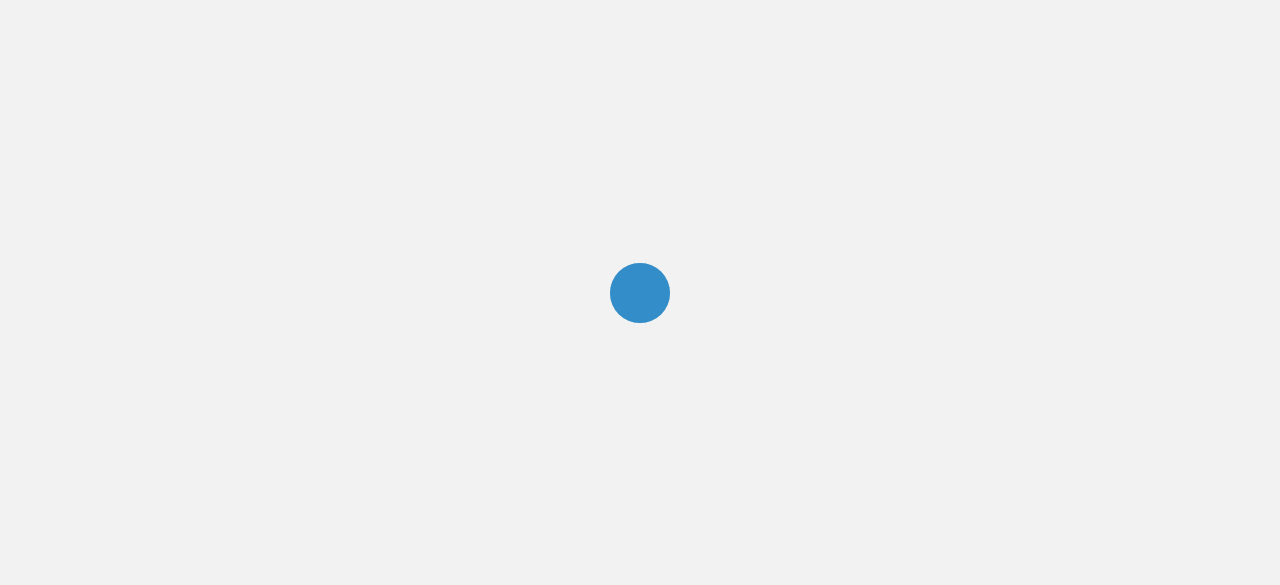 scroll, scrollTop: 0, scrollLeft: 0, axis: both 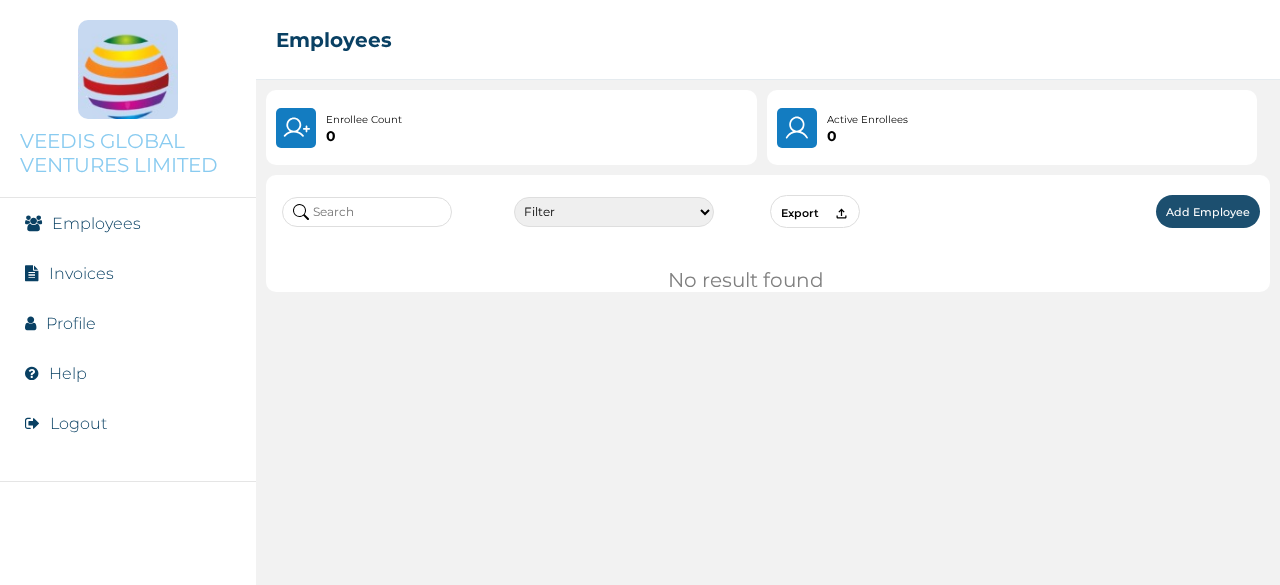 click on "Invoices" at bounding box center (81, 273) 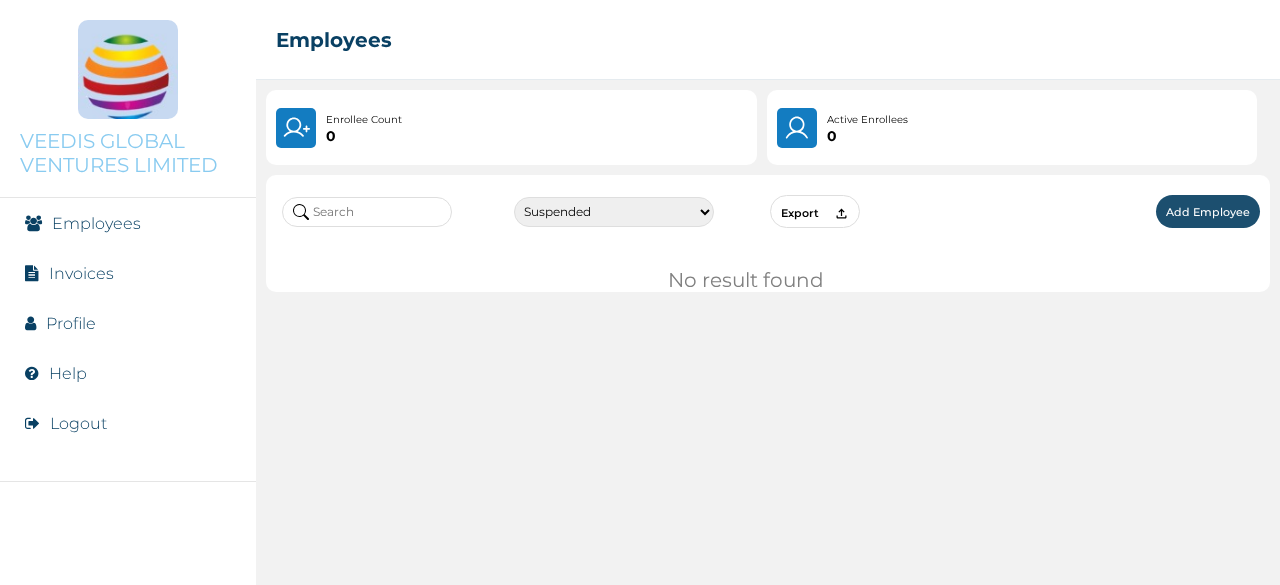 click on "Filter Active Suspended Deactivated" at bounding box center [614, 212] 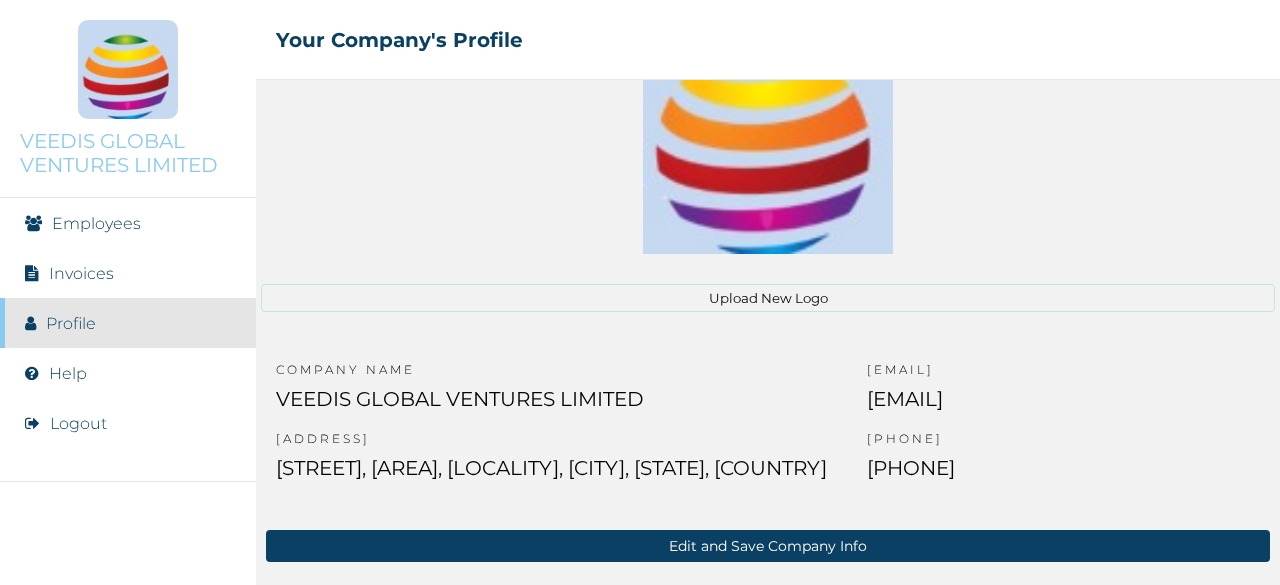 scroll, scrollTop: 333, scrollLeft: 0, axis: vertical 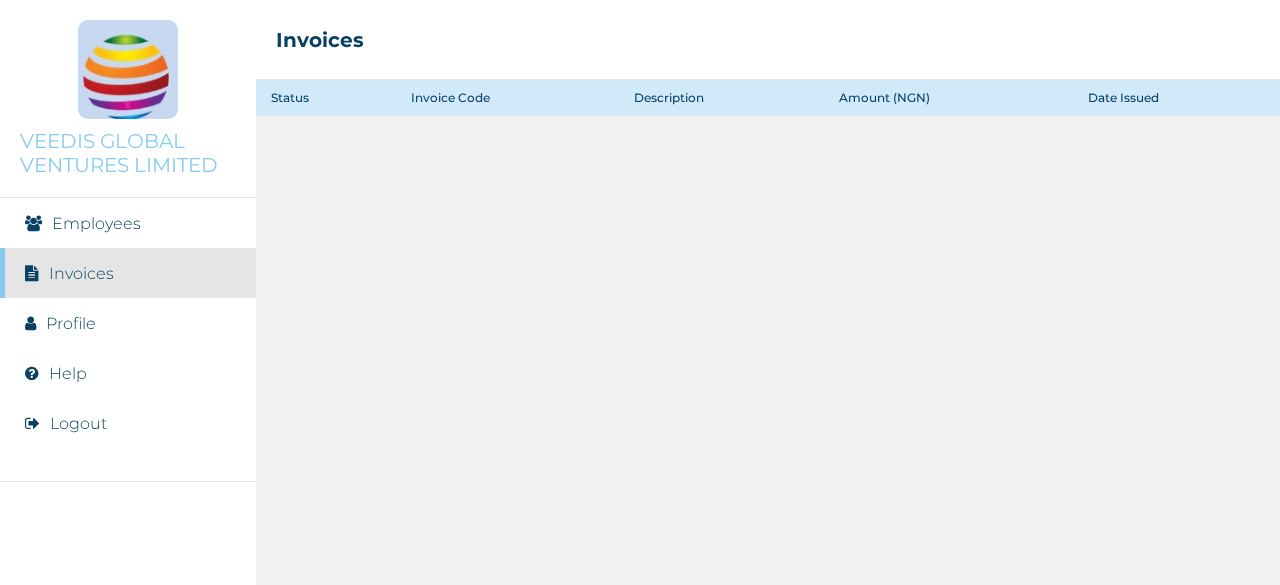click on "Invoices" at bounding box center (81, 273) 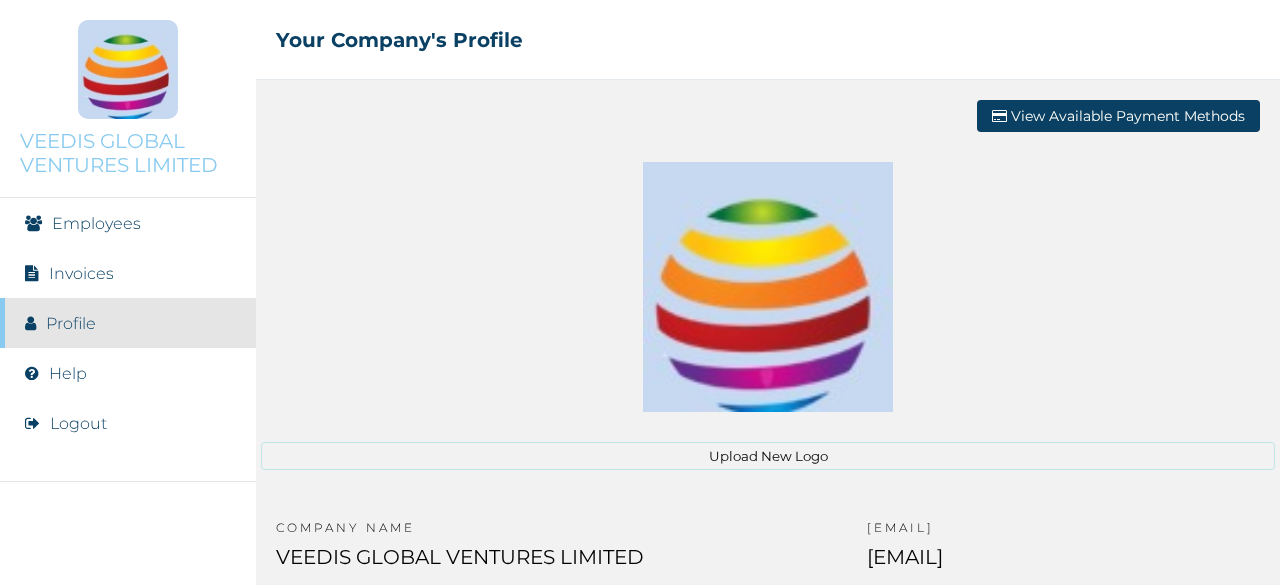 click on "View Available Payment Methods" at bounding box center (1118, 116) 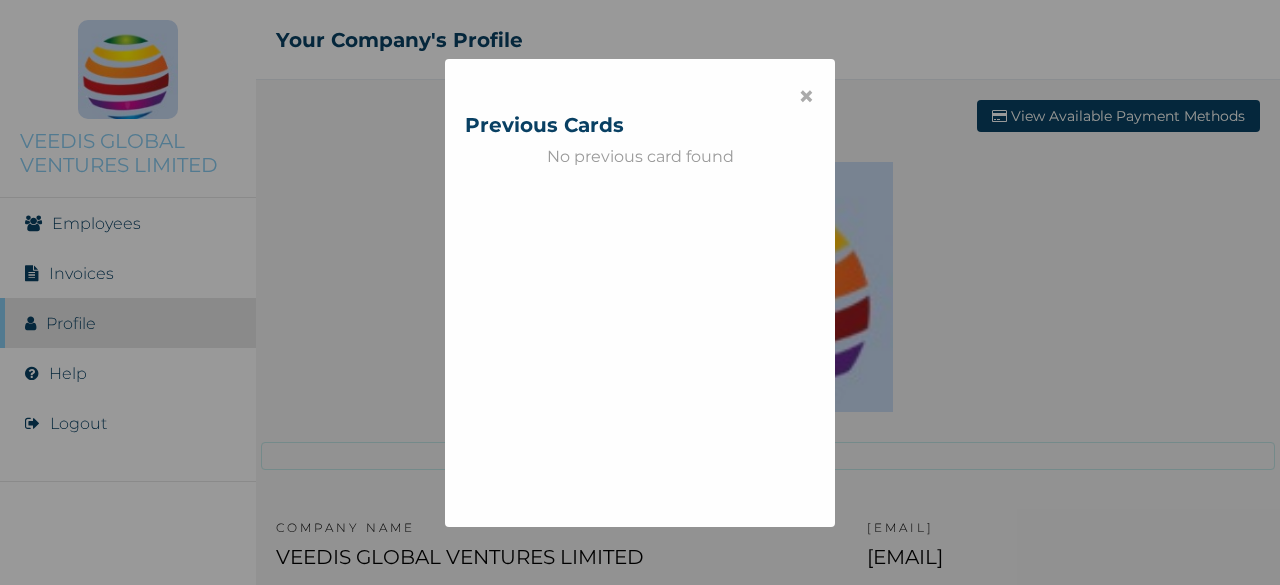click on "×" at bounding box center (806, 96) 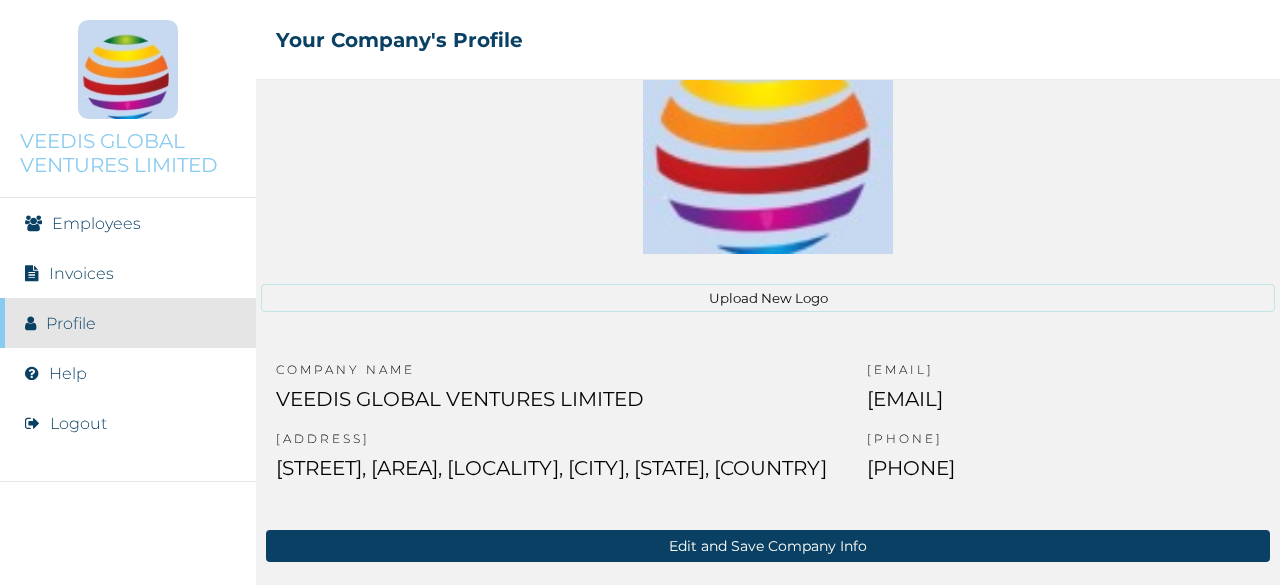scroll, scrollTop: 333, scrollLeft: 0, axis: vertical 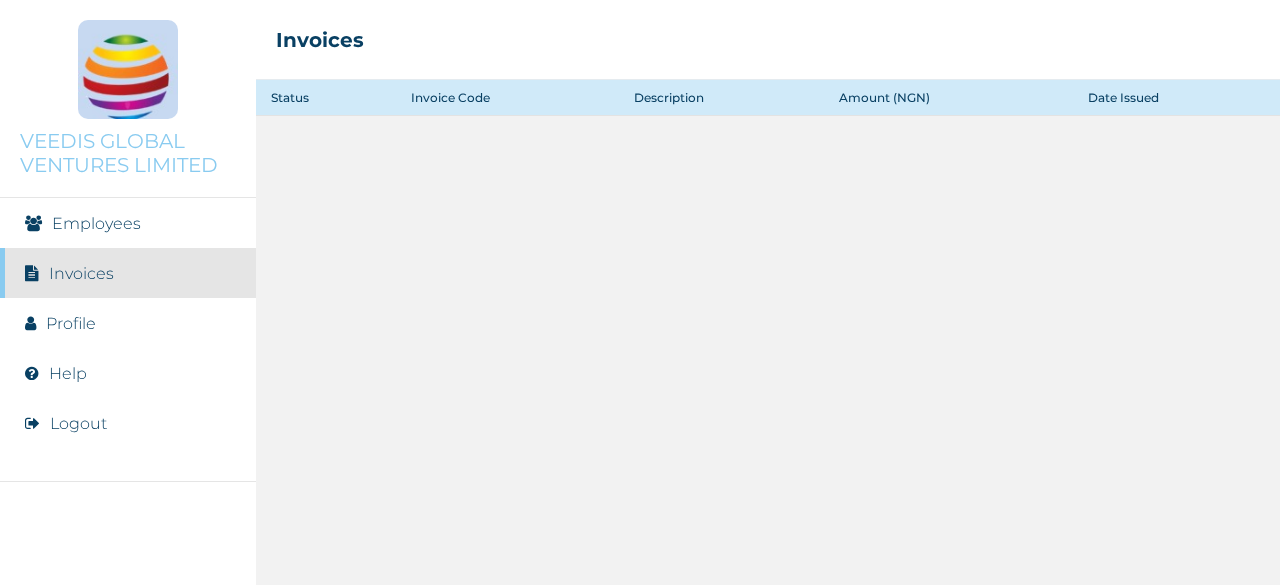 click on "Employees" at bounding box center (128, 223) 